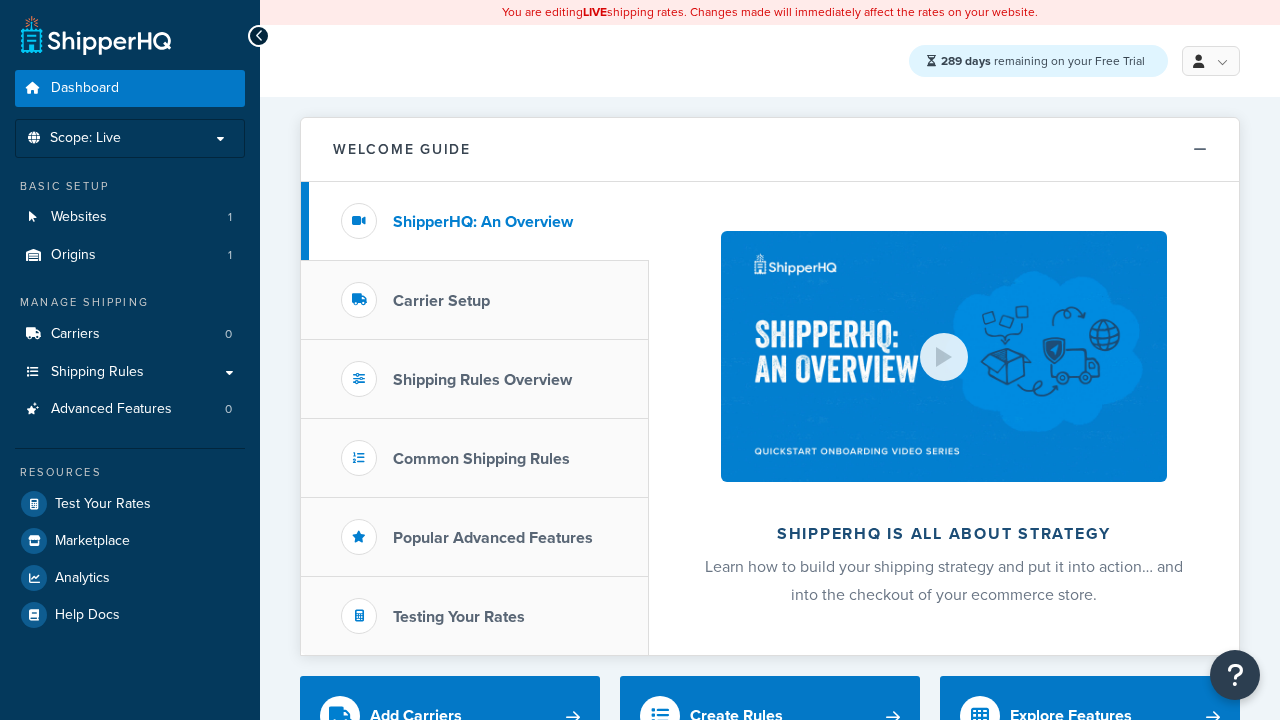 scroll, scrollTop: 0, scrollLeft: 0, axis: both 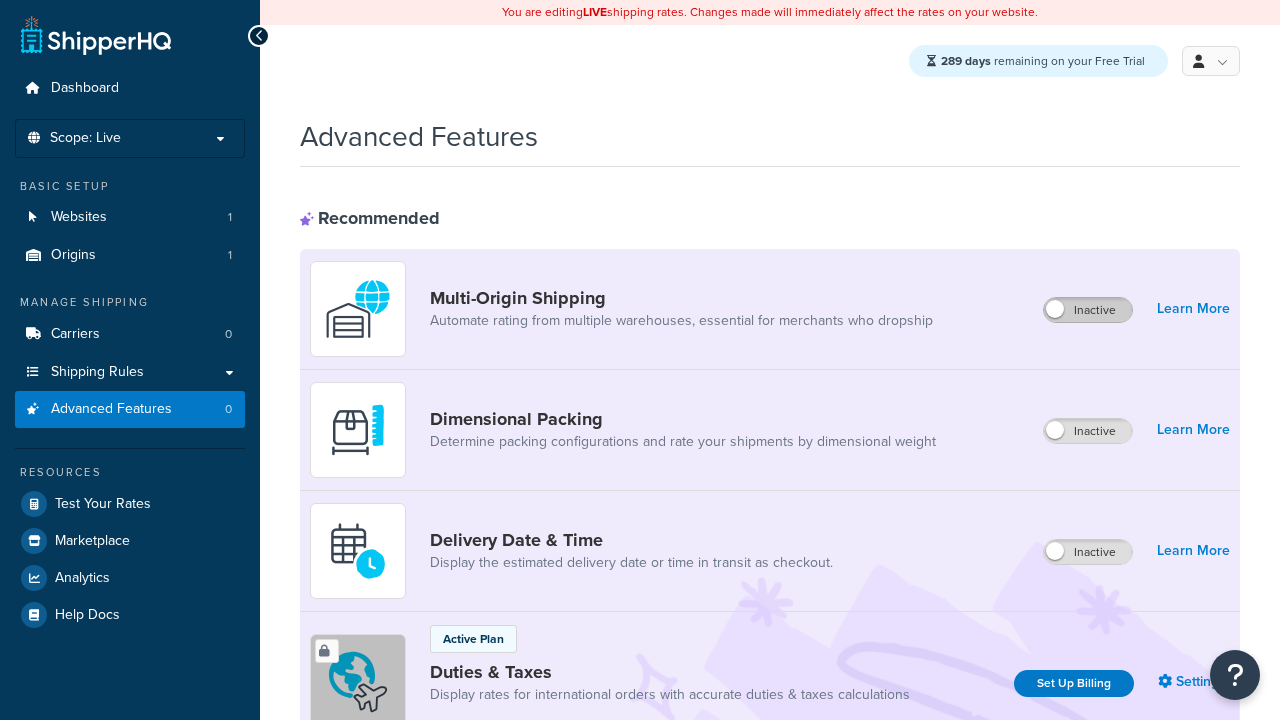 click on "Inactive" at bounding box center (1088, 310) 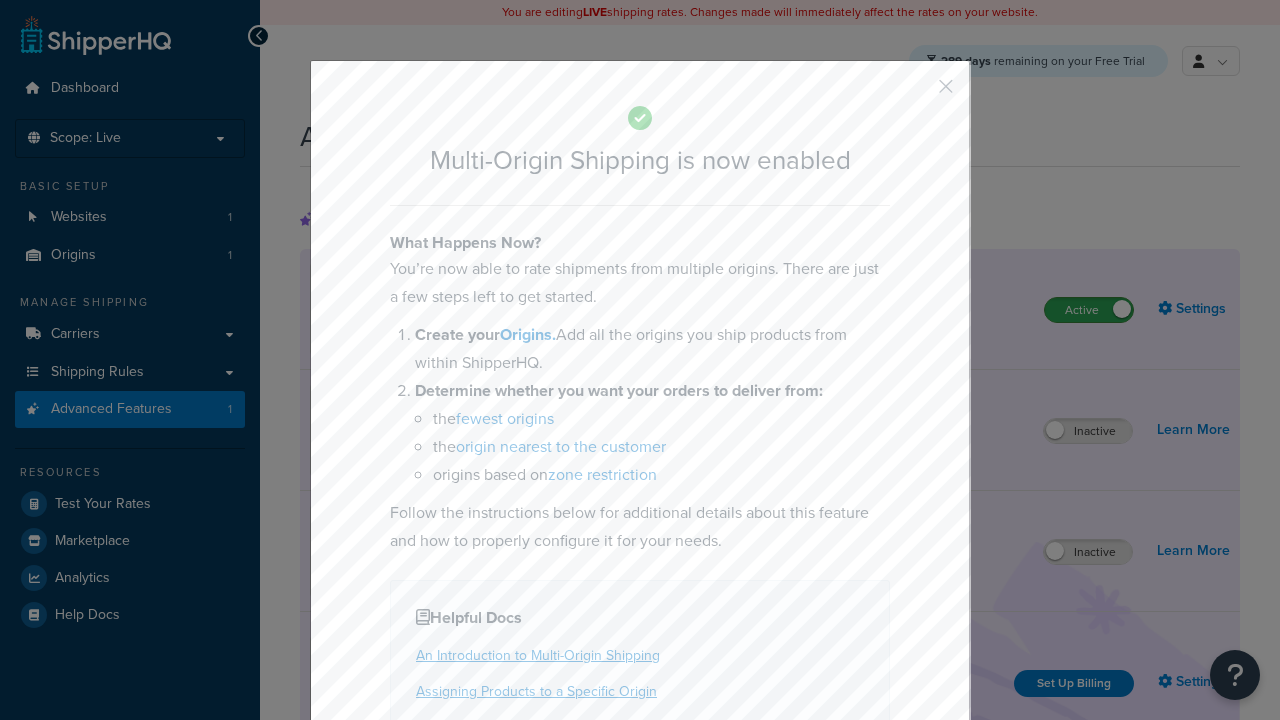 scroll, scrollTop: 0, scrollLeft: 0, axis: both 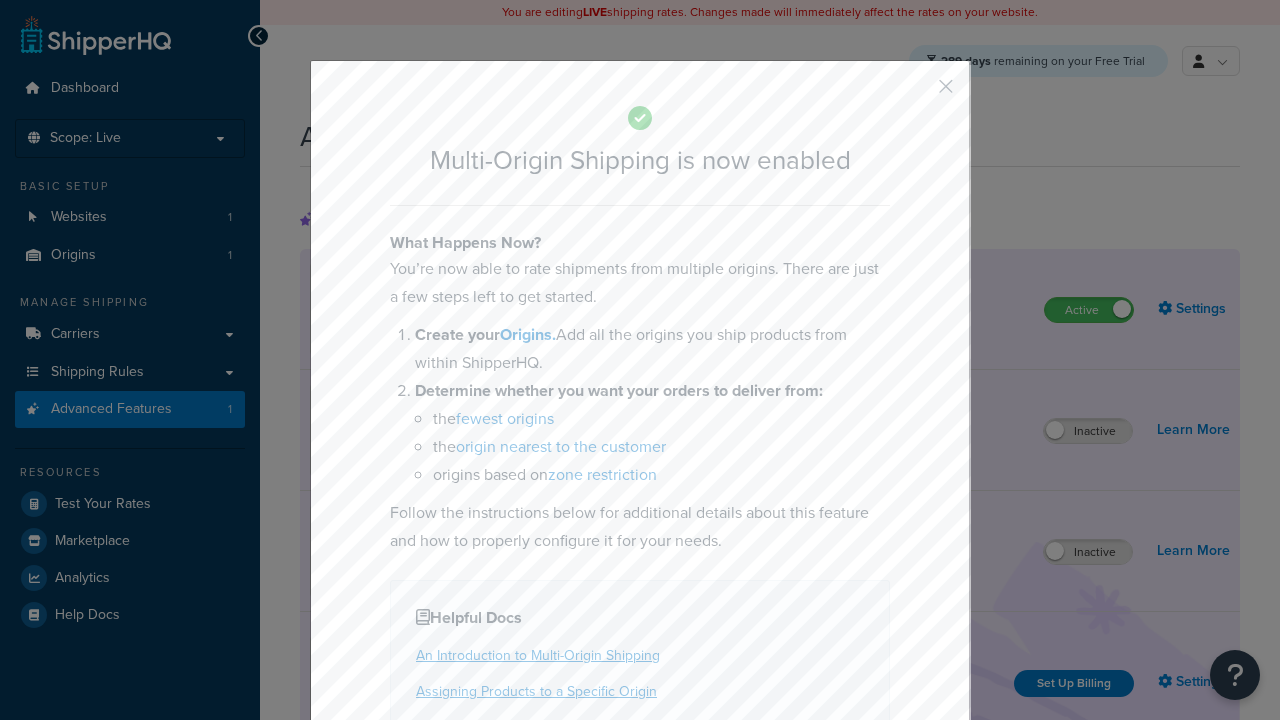 click at bounding box center (916, 93) 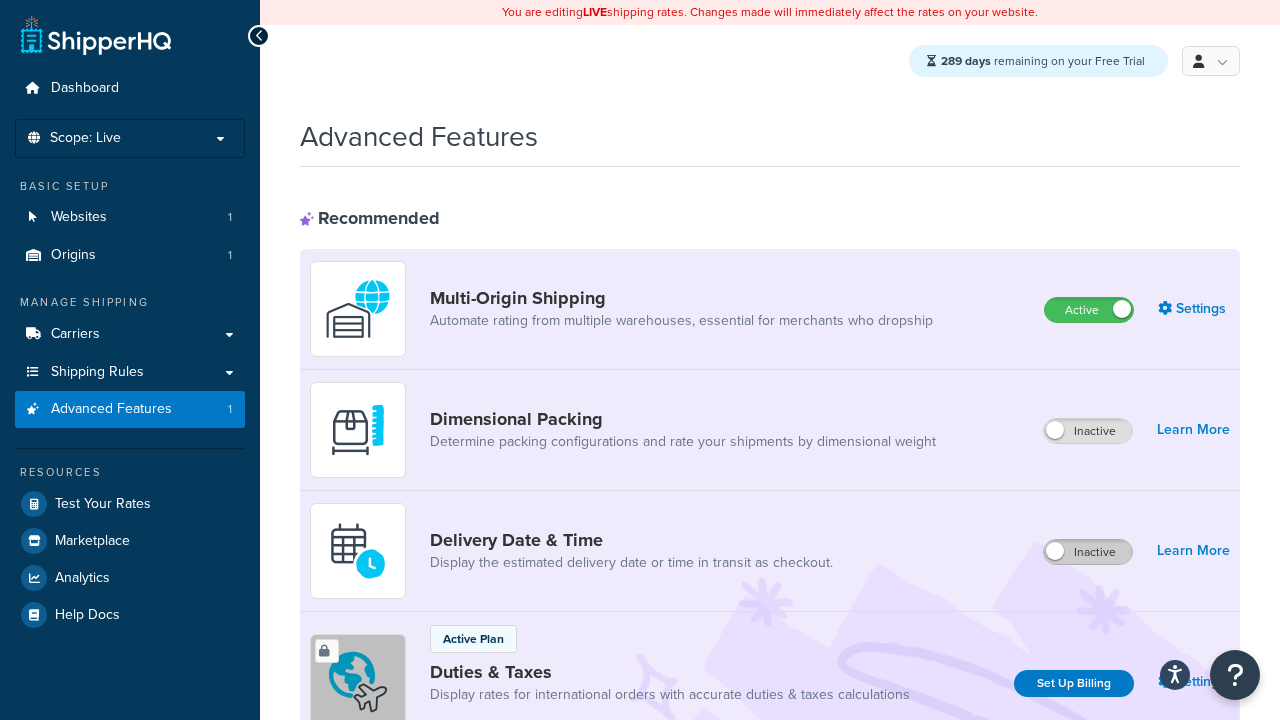 click on "Inactive" at bounding box center [1088, 552] 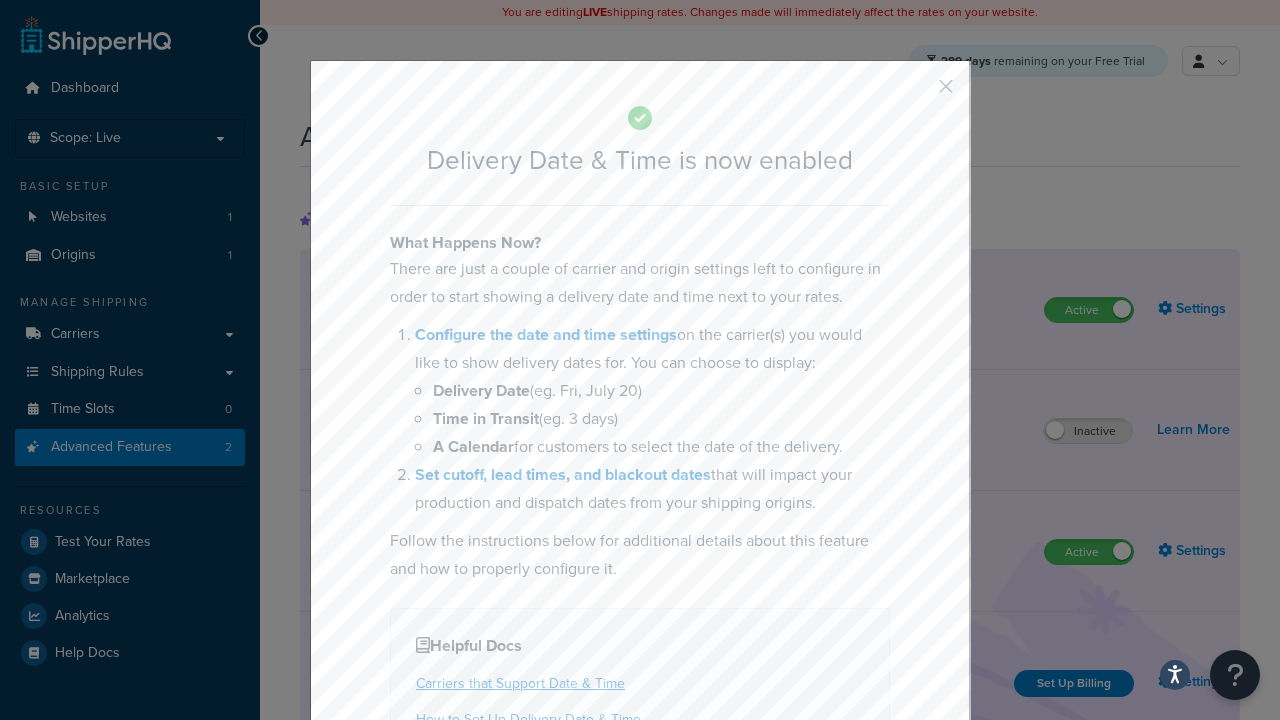 click at bounding box center (916, 93) 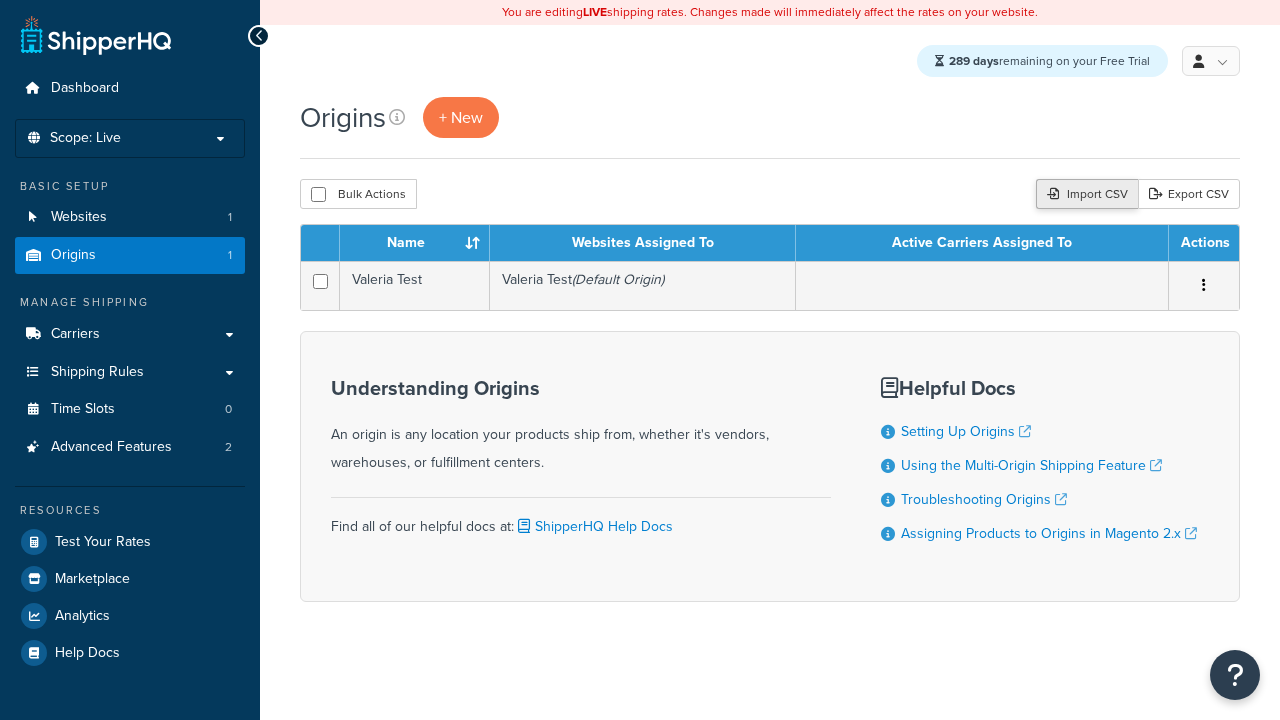 click on "Import CSV" at bounding box center [1087, 194] 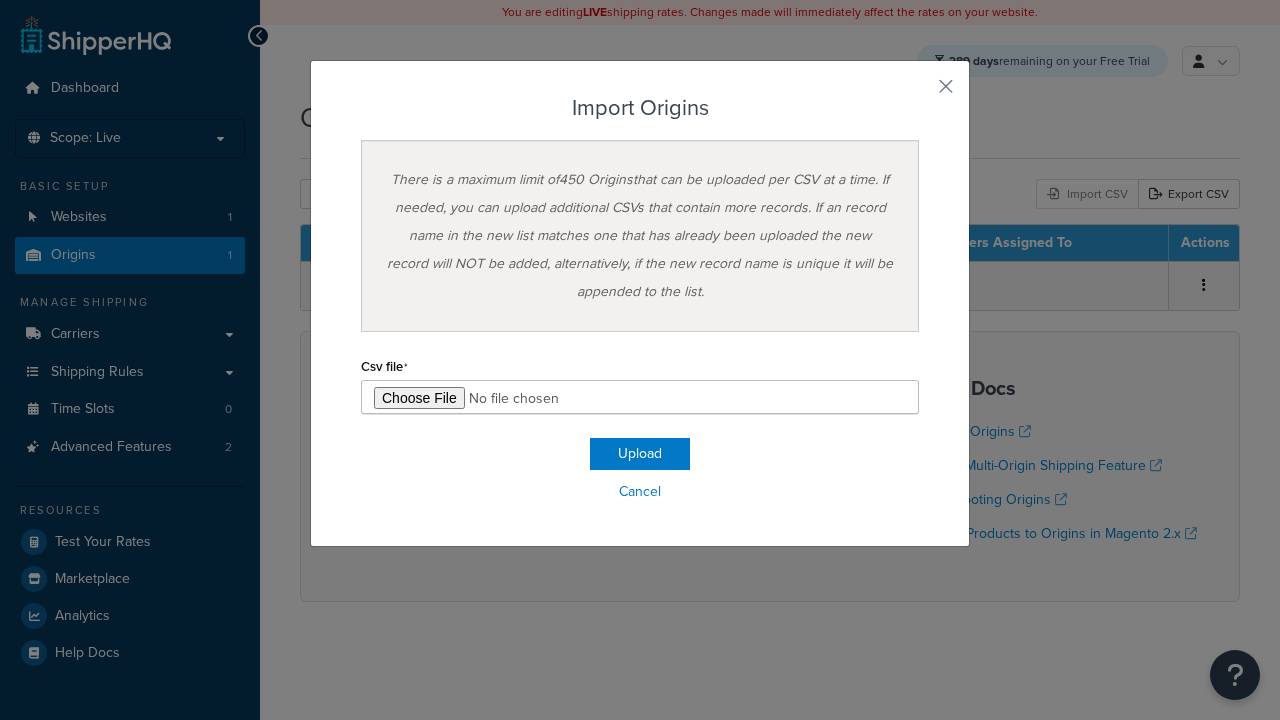 click on "Import Origins" at bounding box center [640, 108] 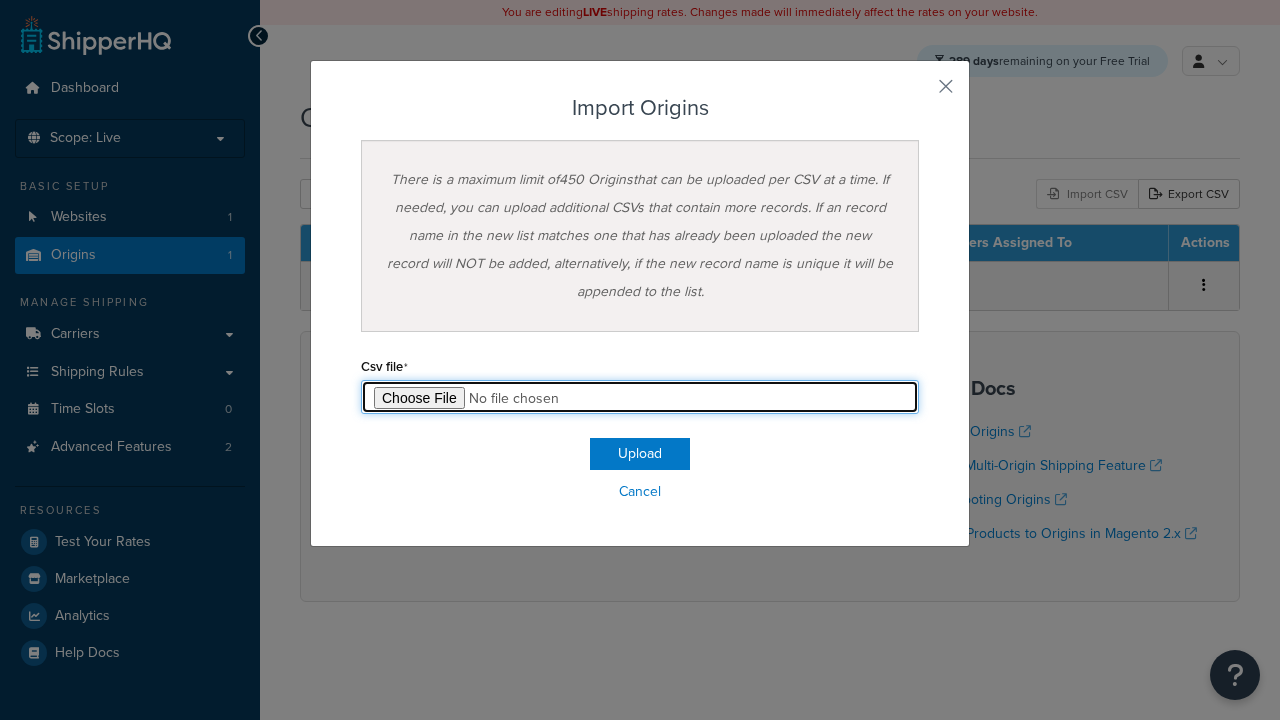 click at bounding box center (640, 397) 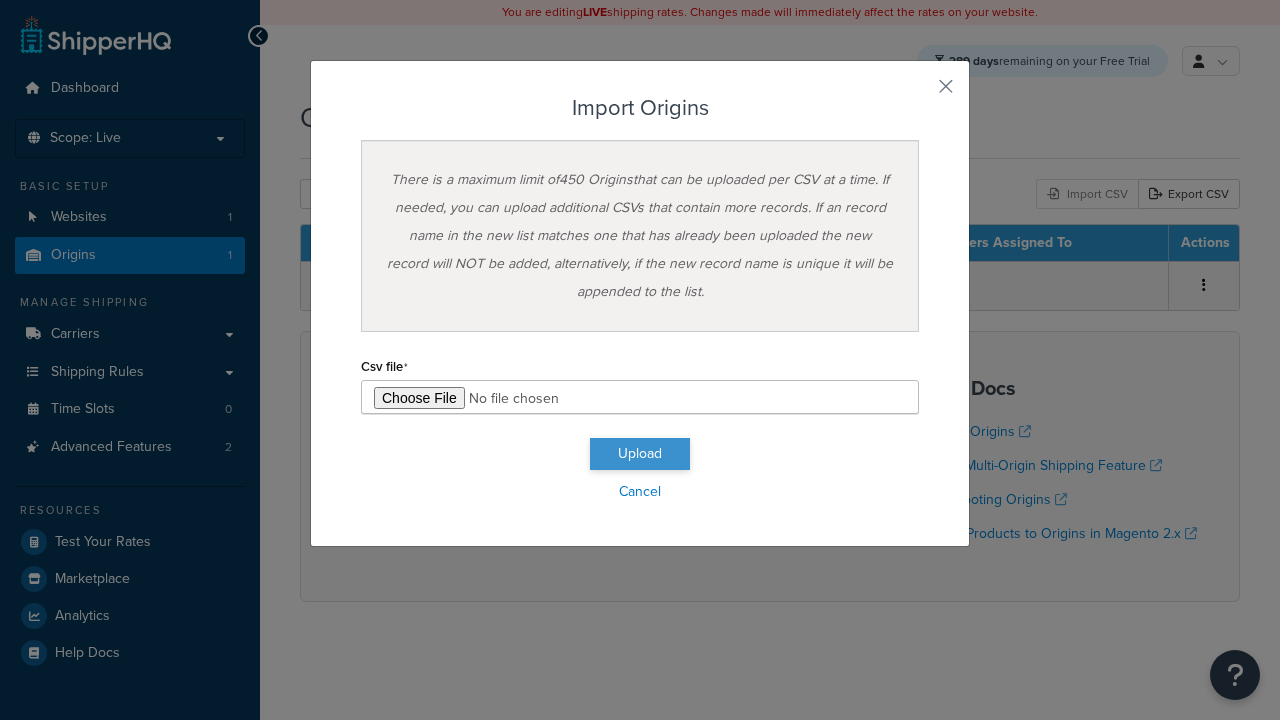 click on "Upload" at bounding box center (640, 454) 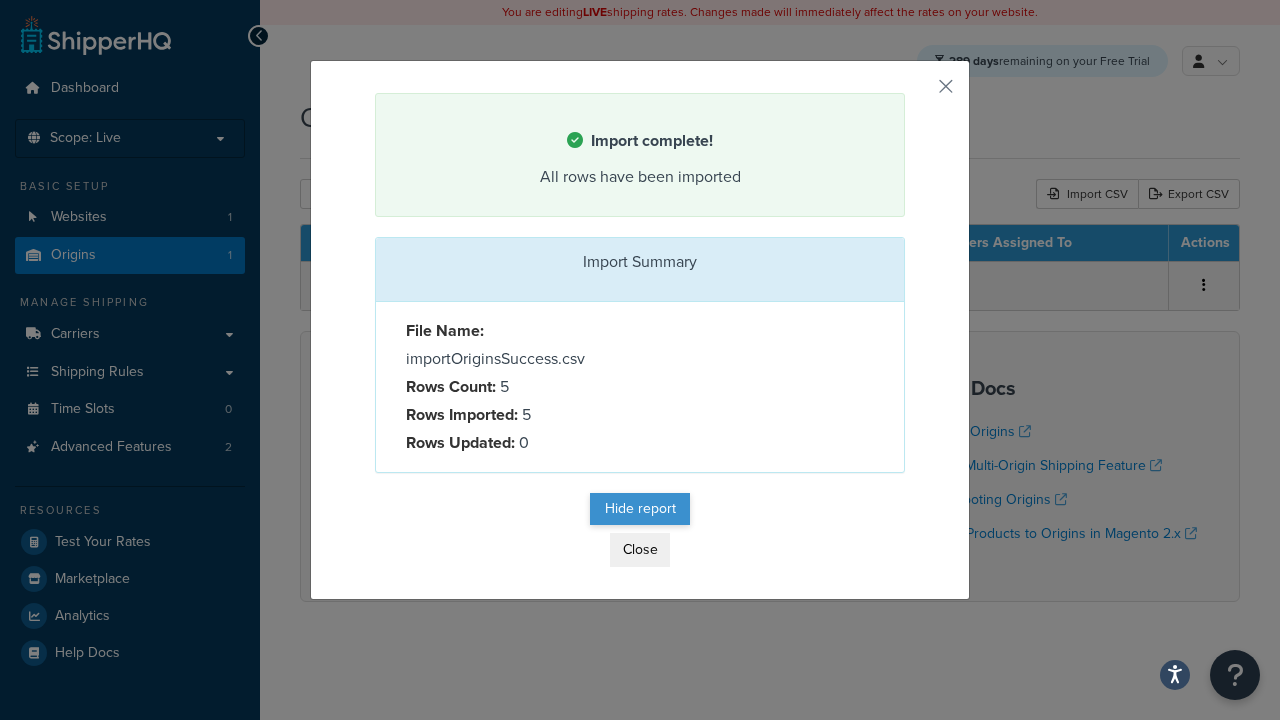click on "Hide report" at bounding box center [640, 509] 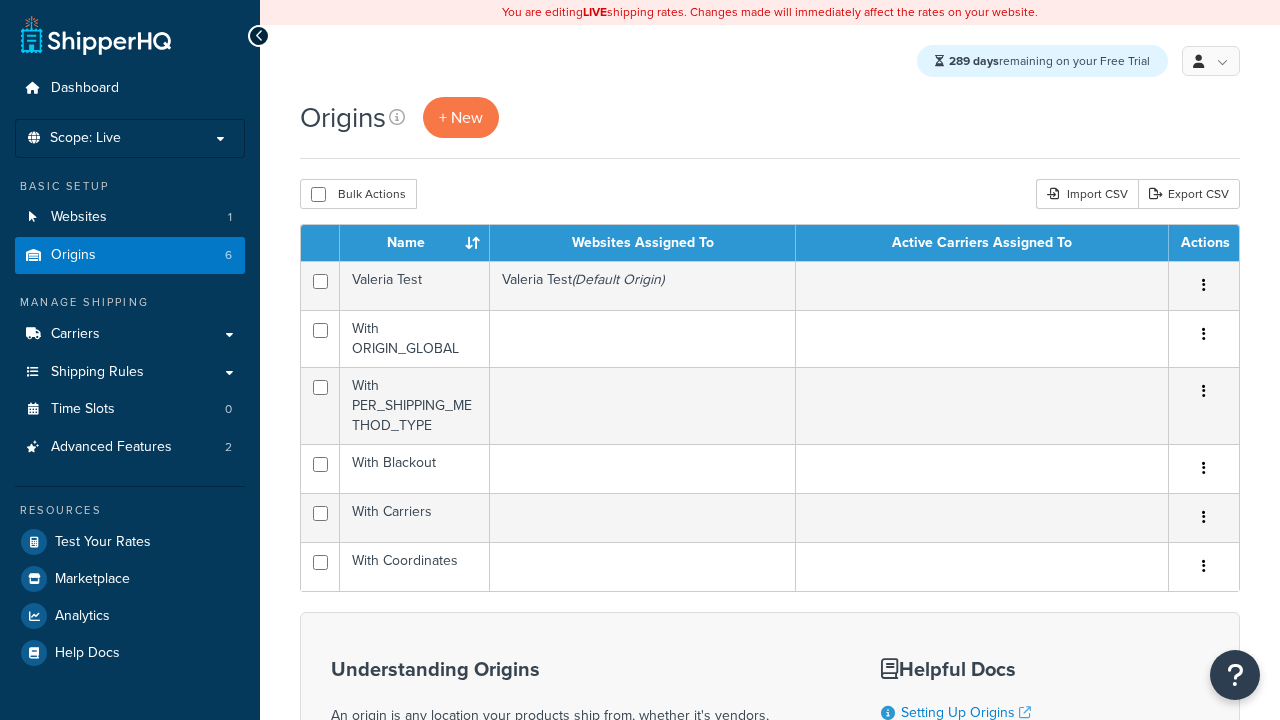 scroll, scrollTop: 0, scrollLeft: 0, axis: both 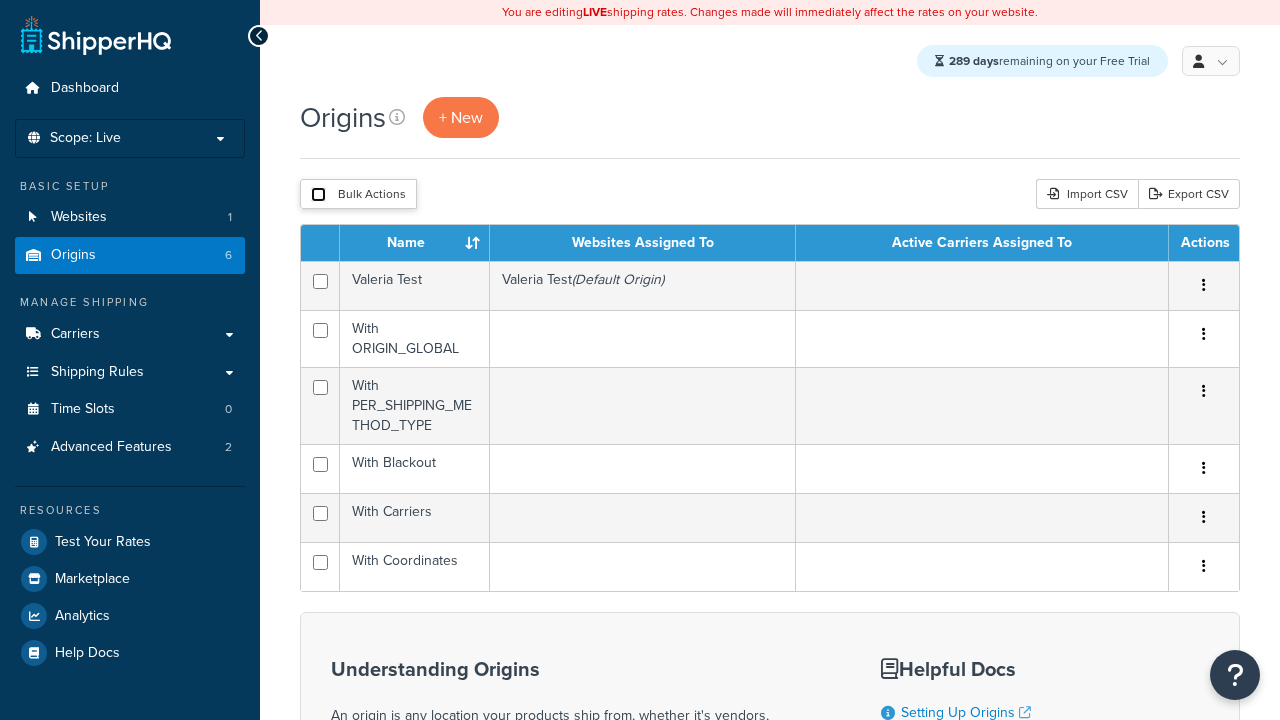click at bounding box center (318, 194) 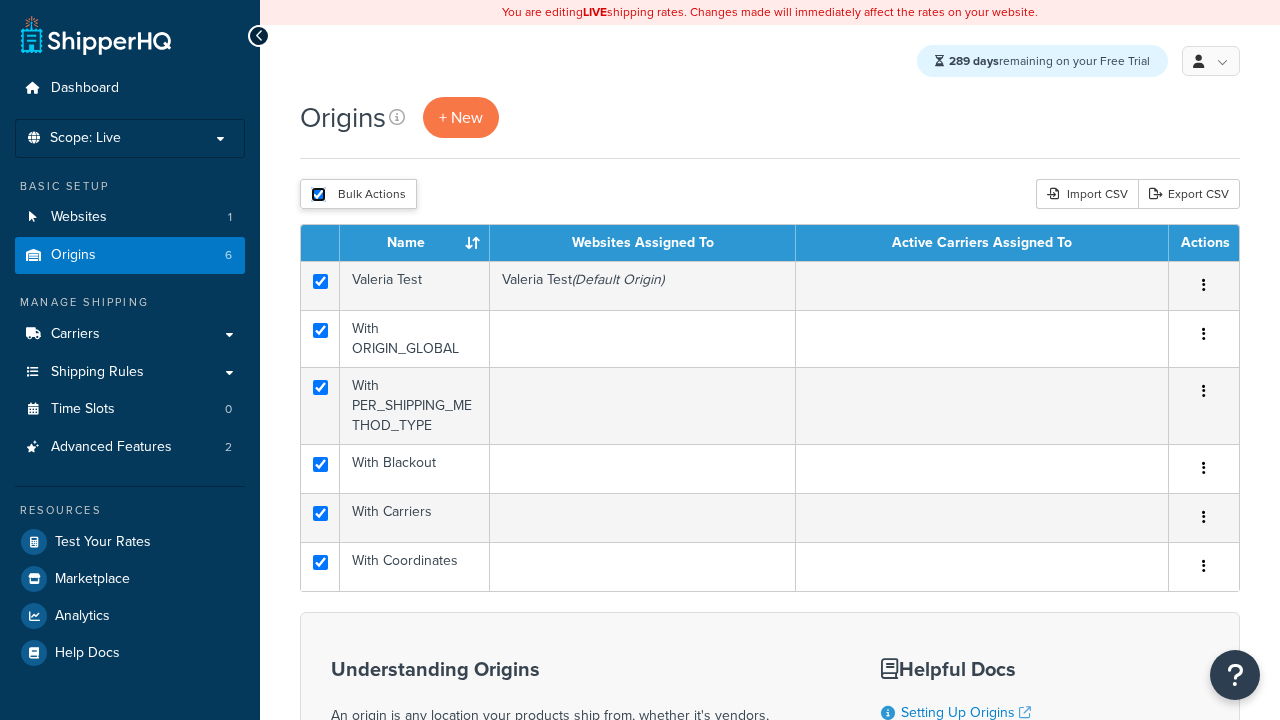 checkbox on "true" 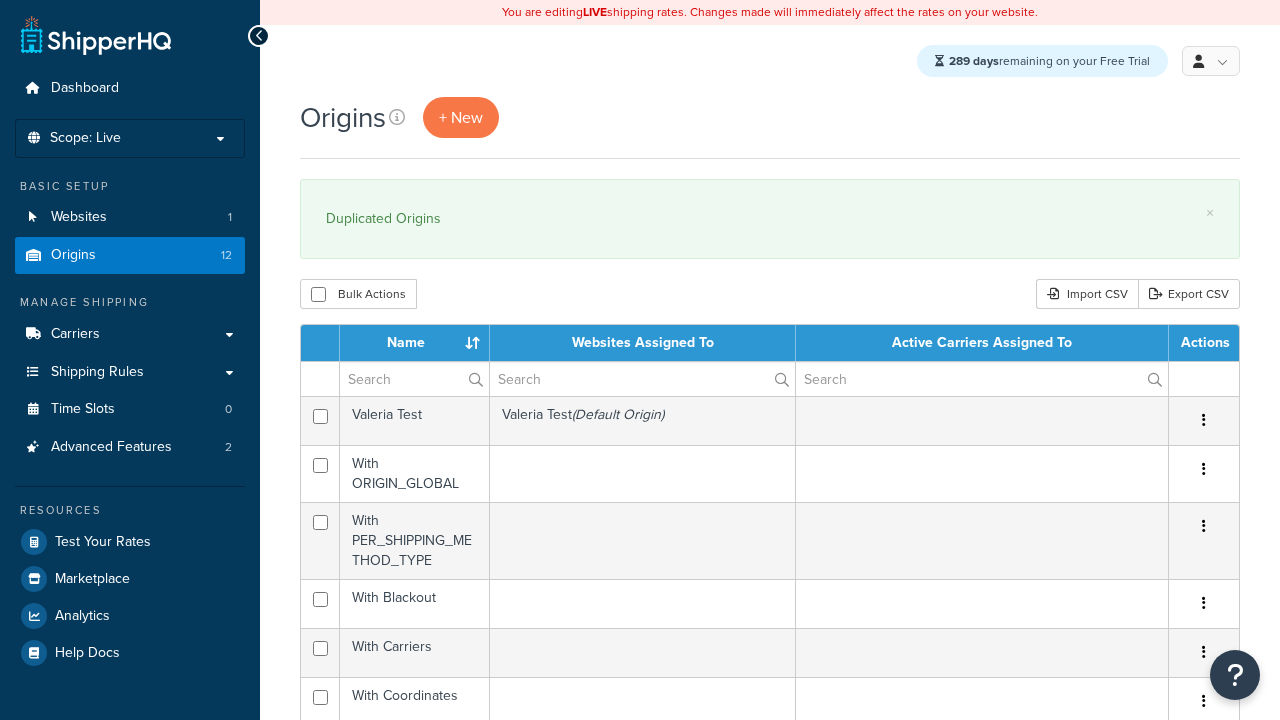 scroll, scrollTop: 0, scrollLeft: 0, axis: both 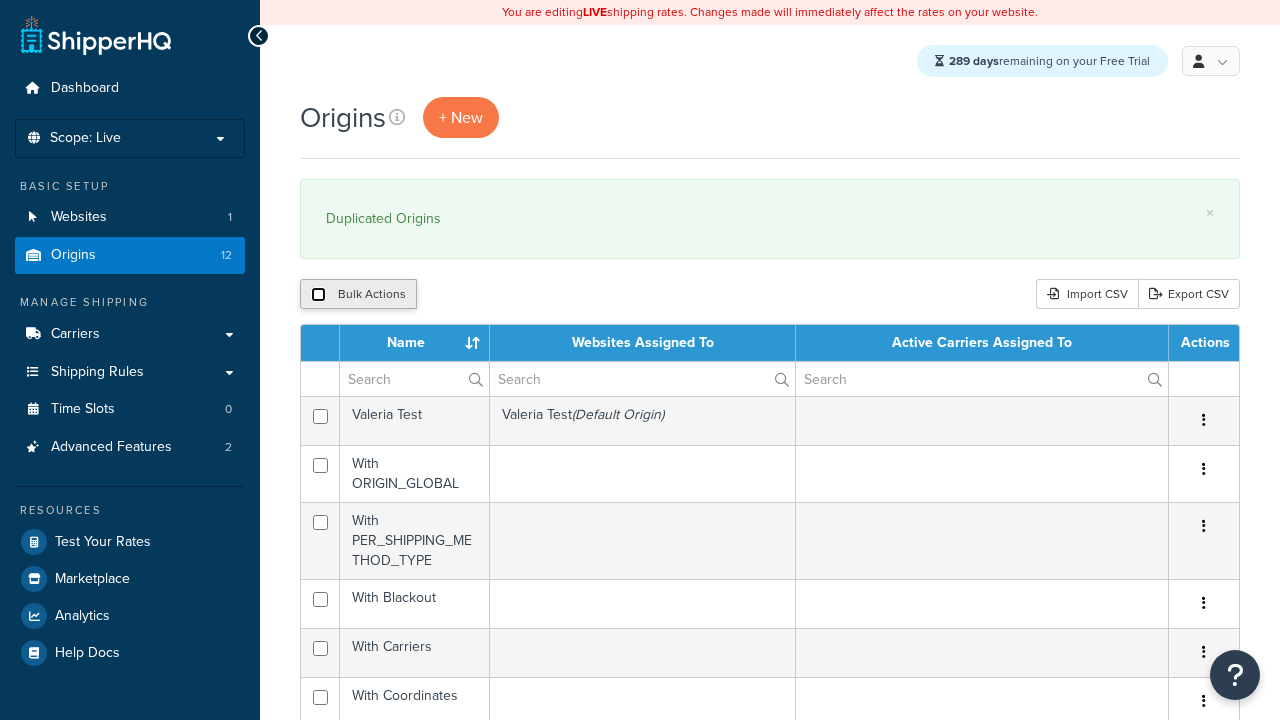 click at bounding box center (318, 294) 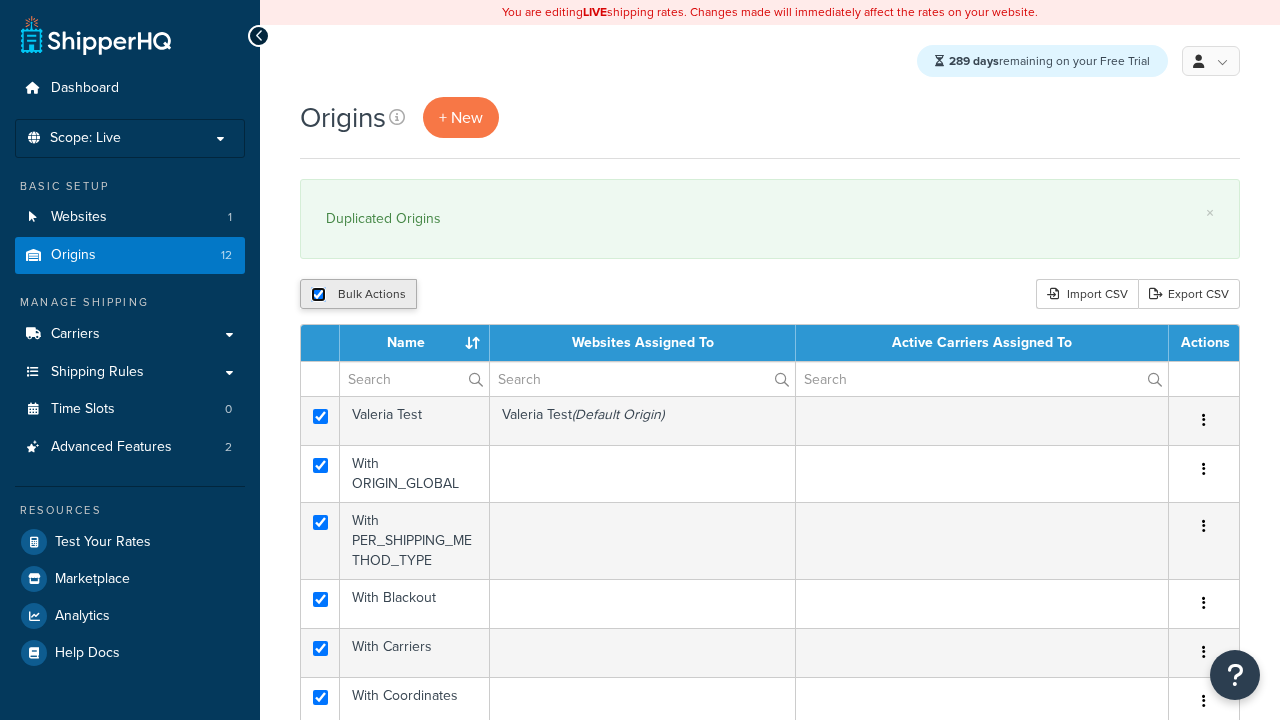 checkbox on "true" 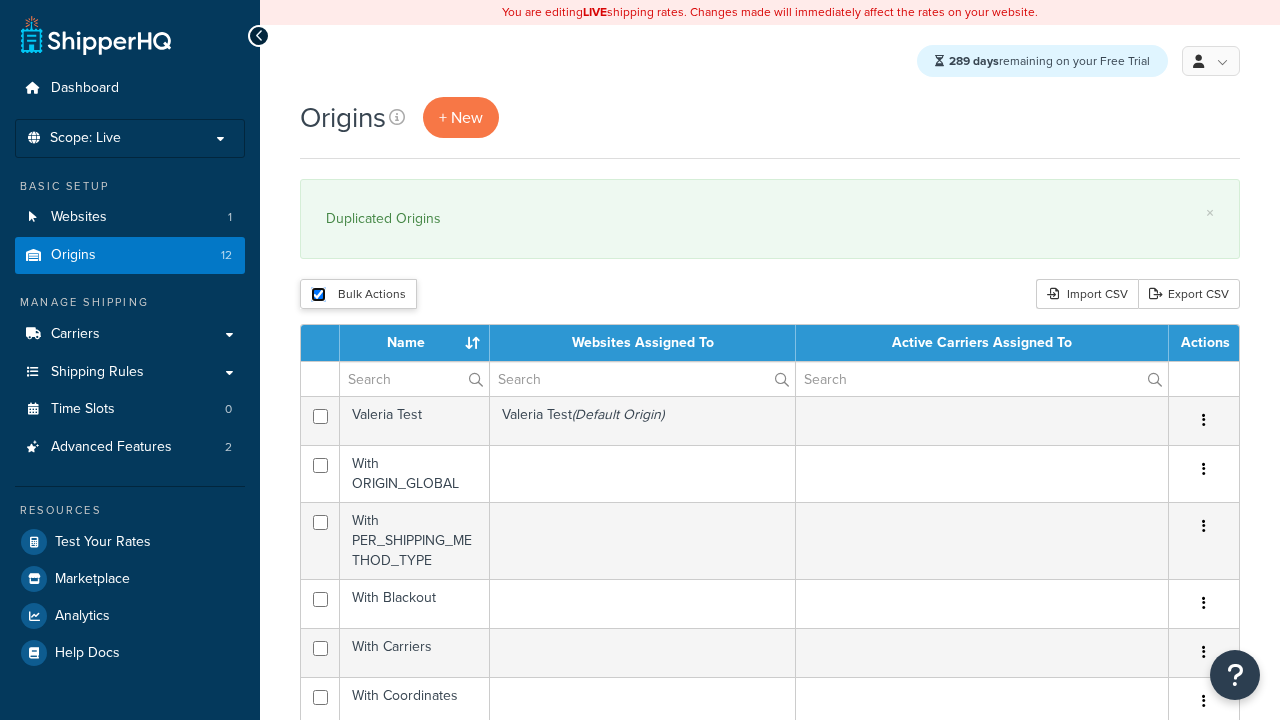 checkbox on "false" 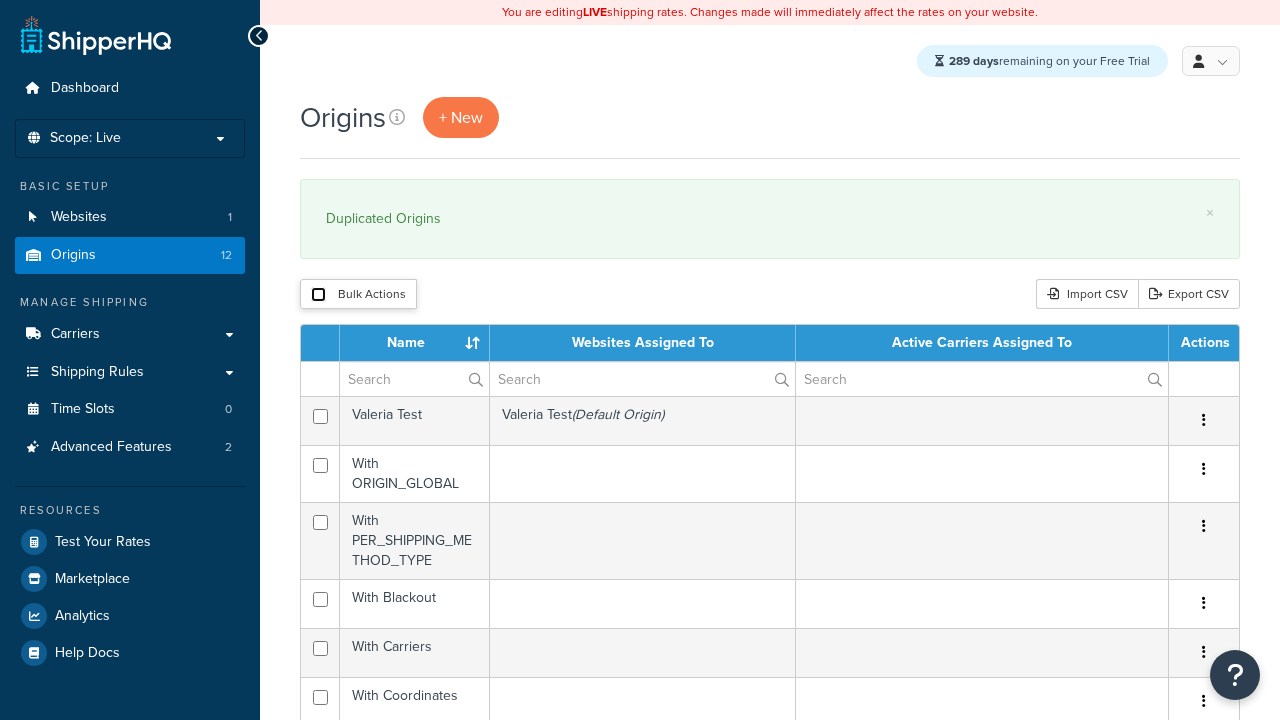 checkbox on "false" 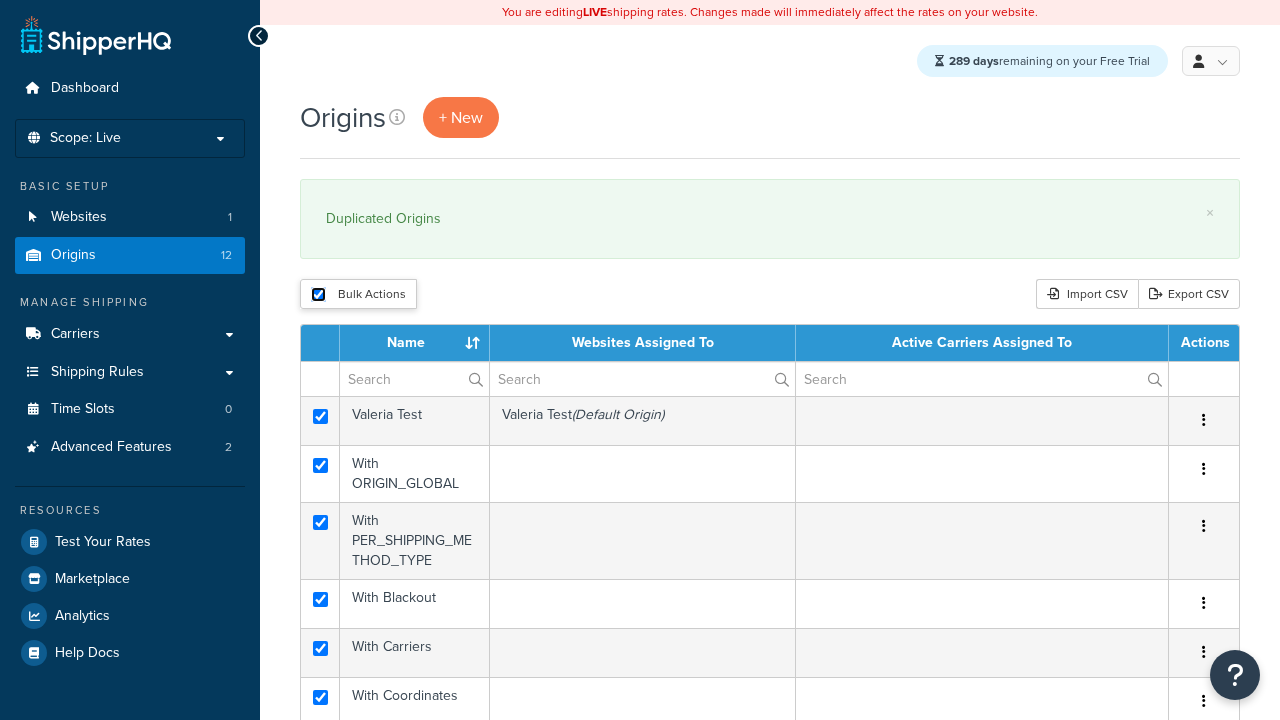 checkbox on "true" 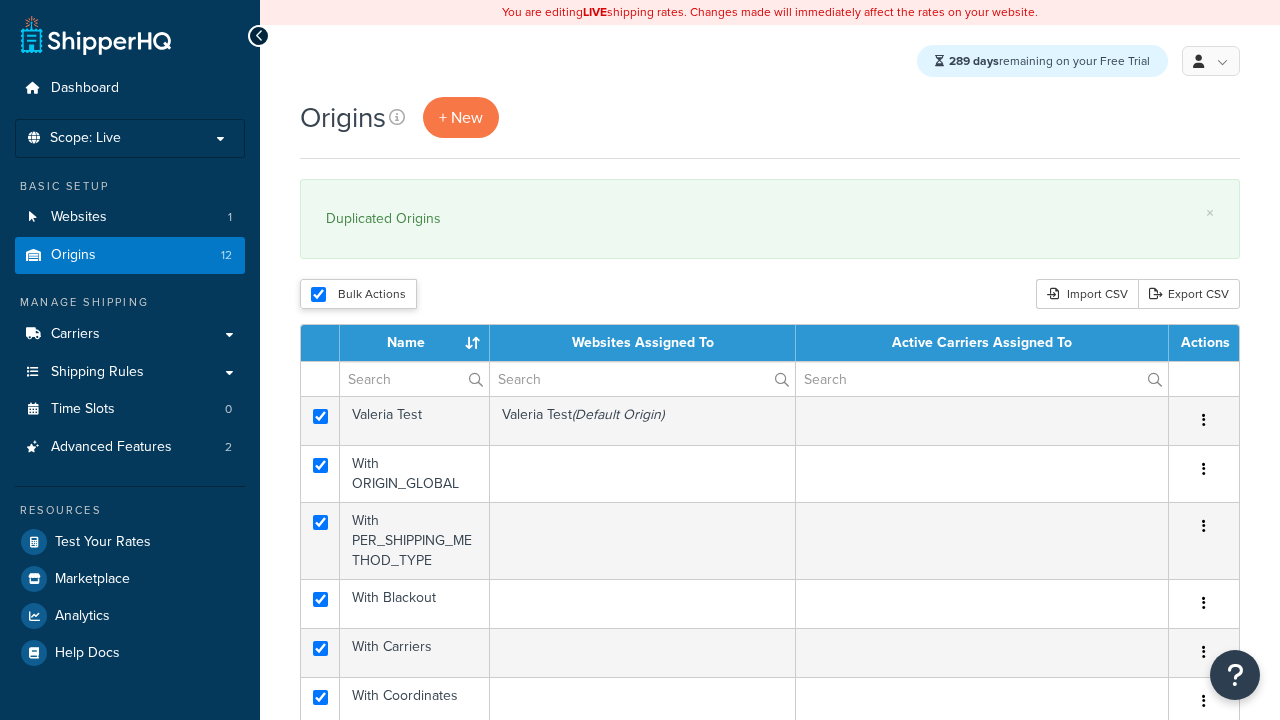 click on "Delete" at bounding box center (0, 0) 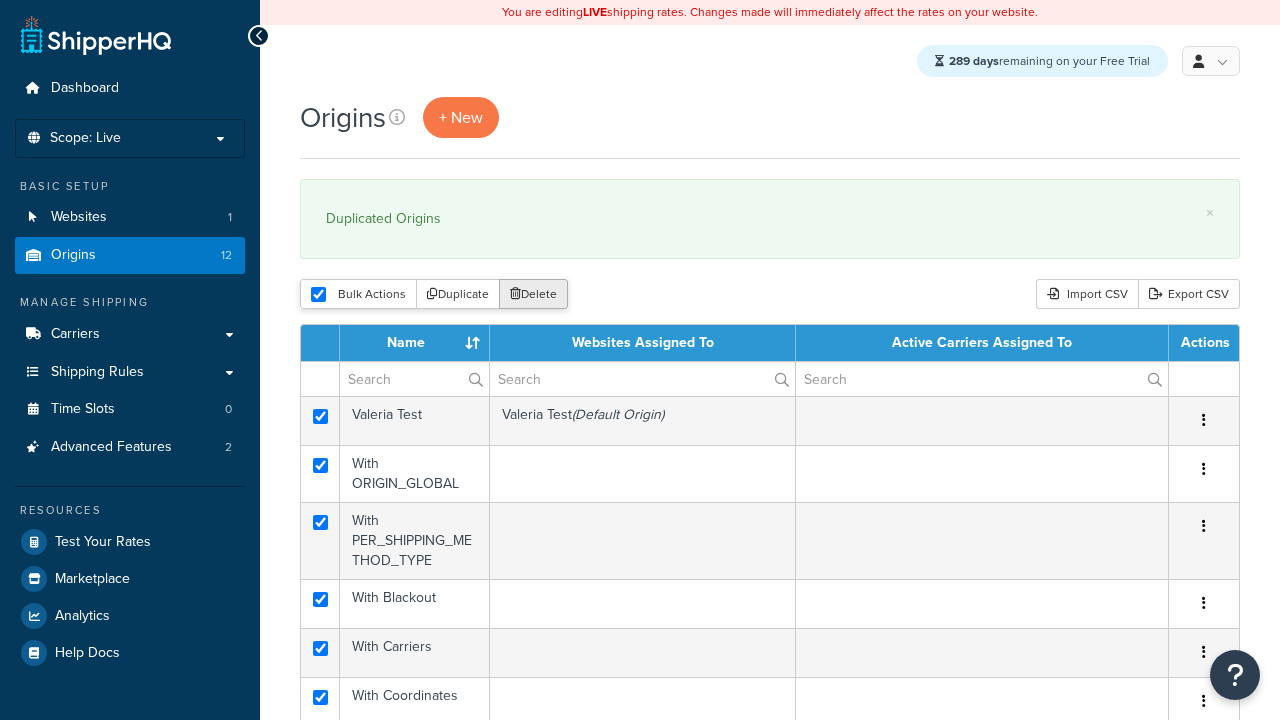 scroll, scrollTop: 0, scrollLeft: 0, axis: both 